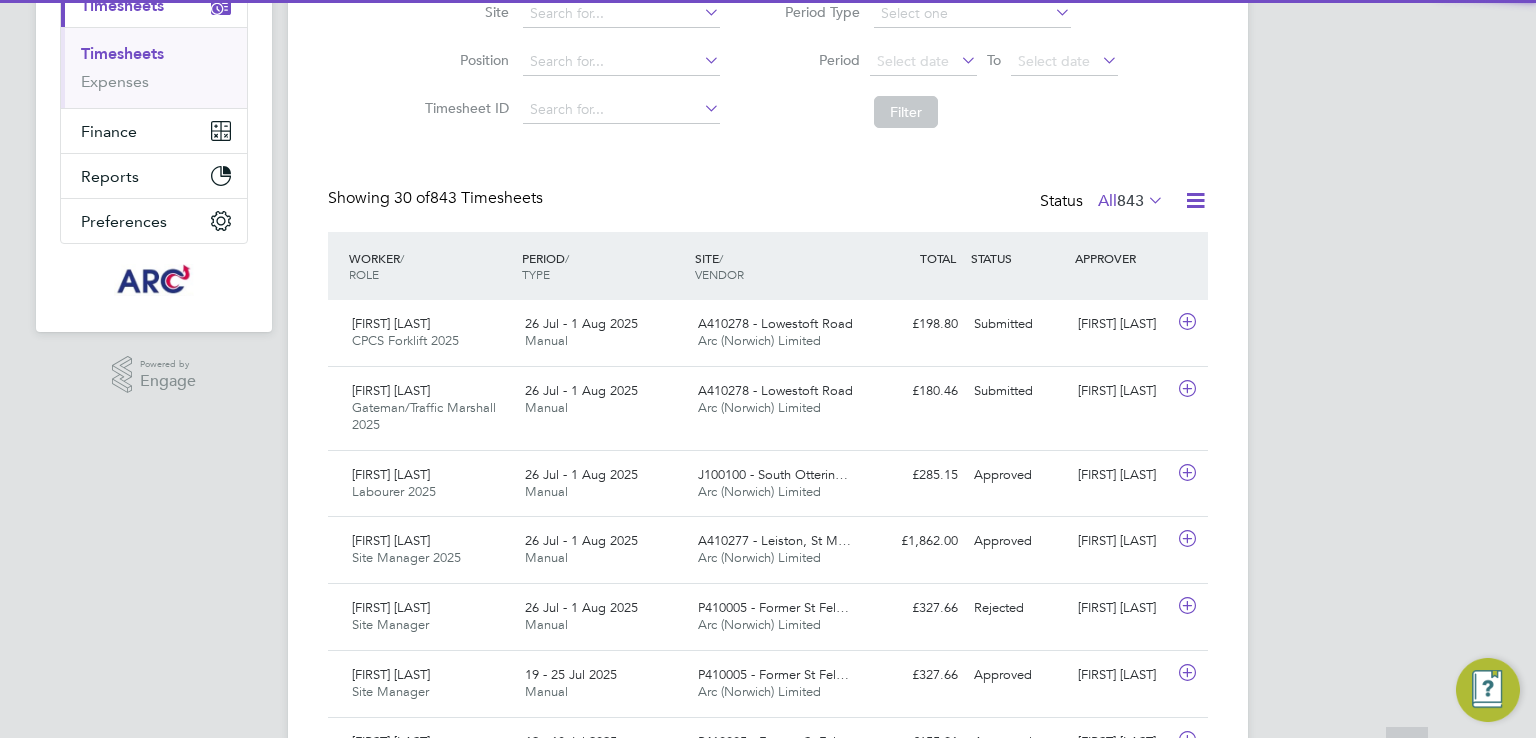 scroll, scrollTop: 300, scrollLeft: 0, axis: vertical 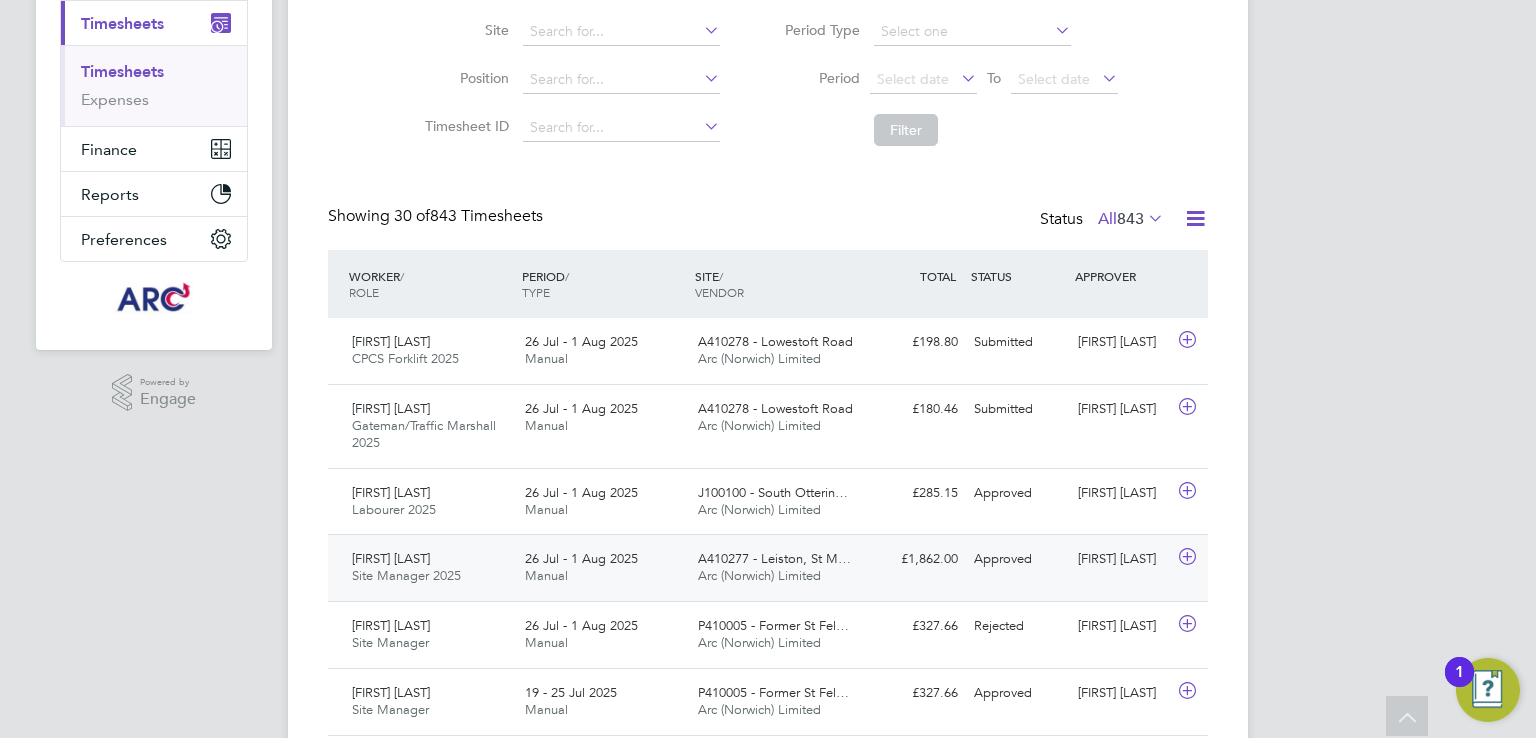 click on "John Wakefield Site Manager 2025   26 Jul - 1 Aug 2025 26 Jul - 1 Aug 2025 Manual A410277 - Leiston, St M… Arc (Norwich) Limited £1,862.00 Approved Approved Neil Hesketh" 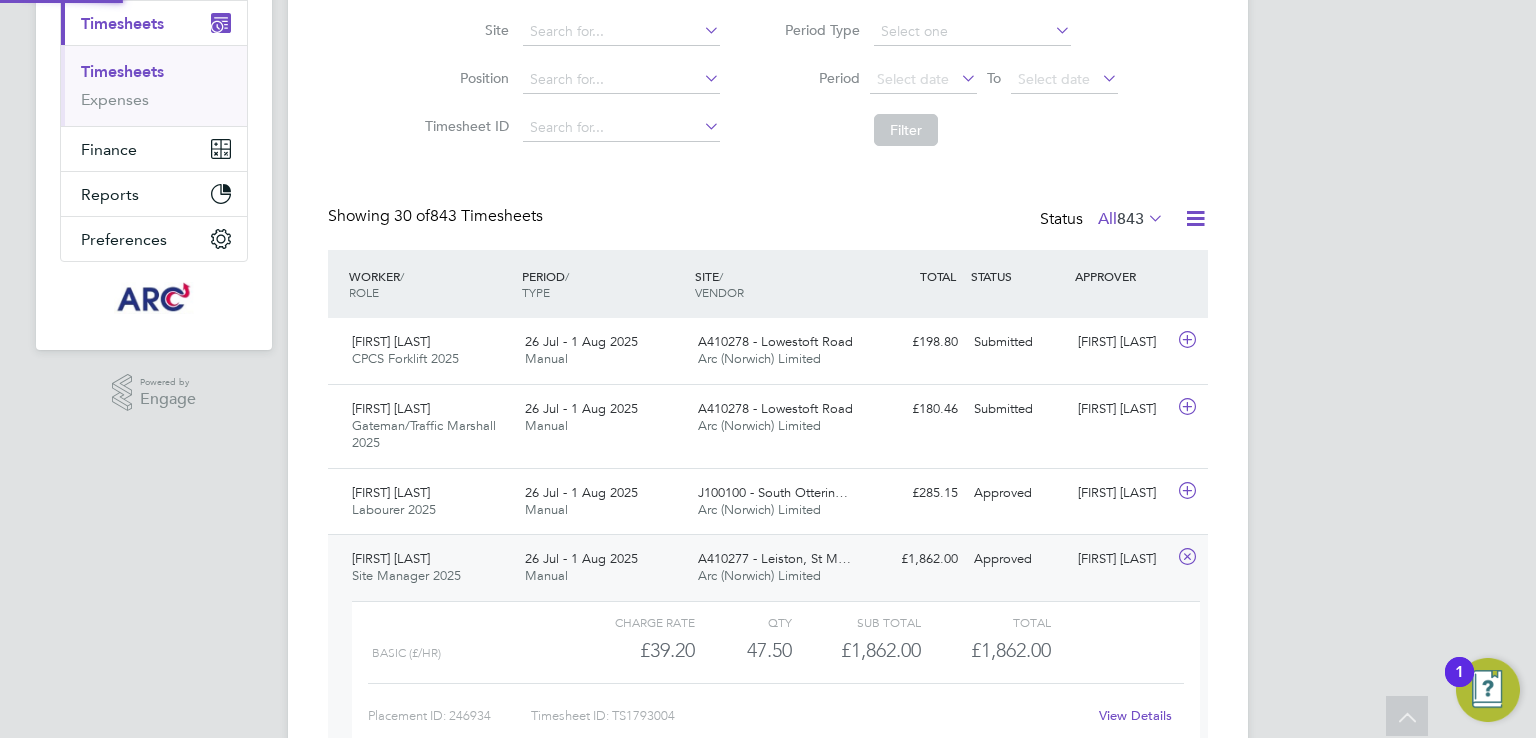 scroll, scrollTop: 9, scrollLeft: 9, axis: both 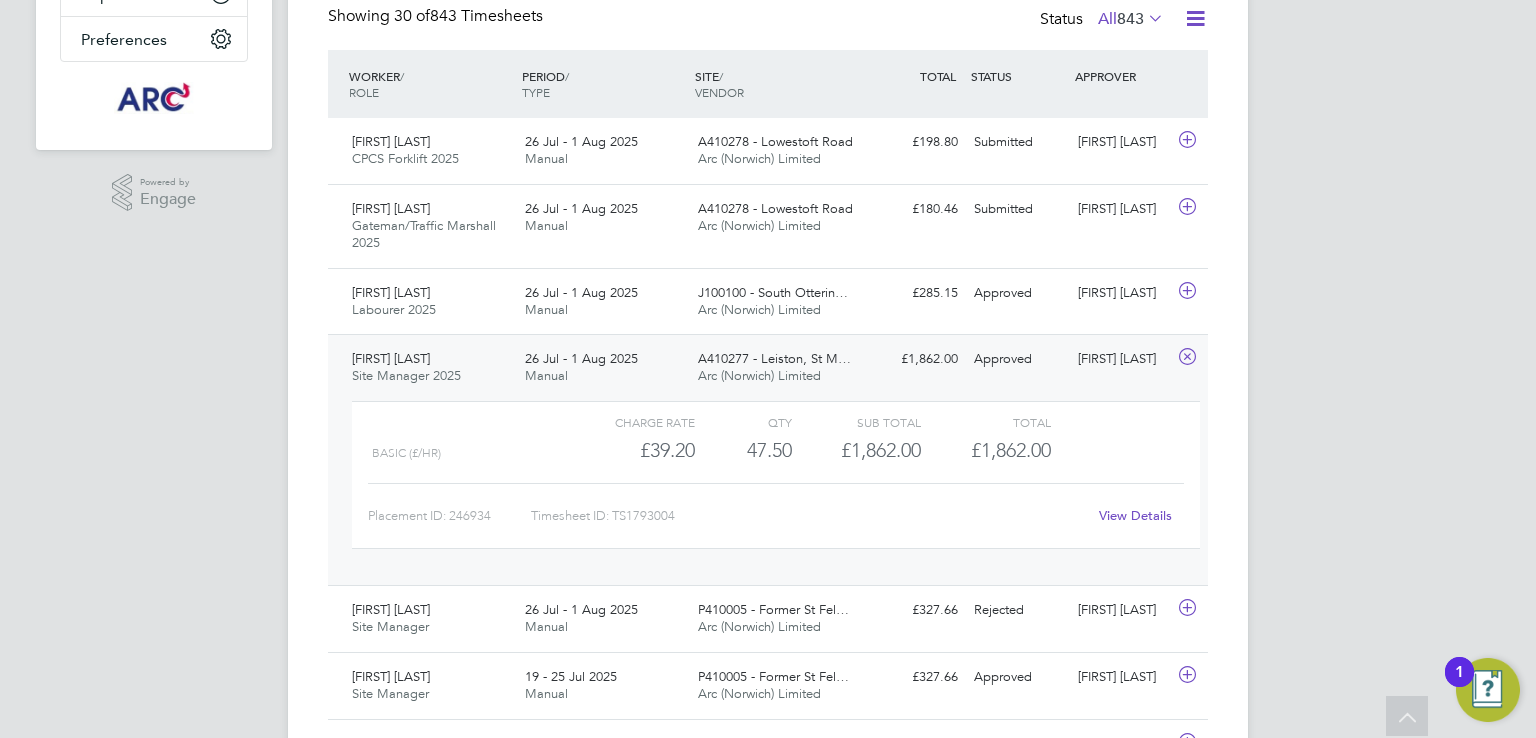 click on "A410277 - Leiston, St M…" 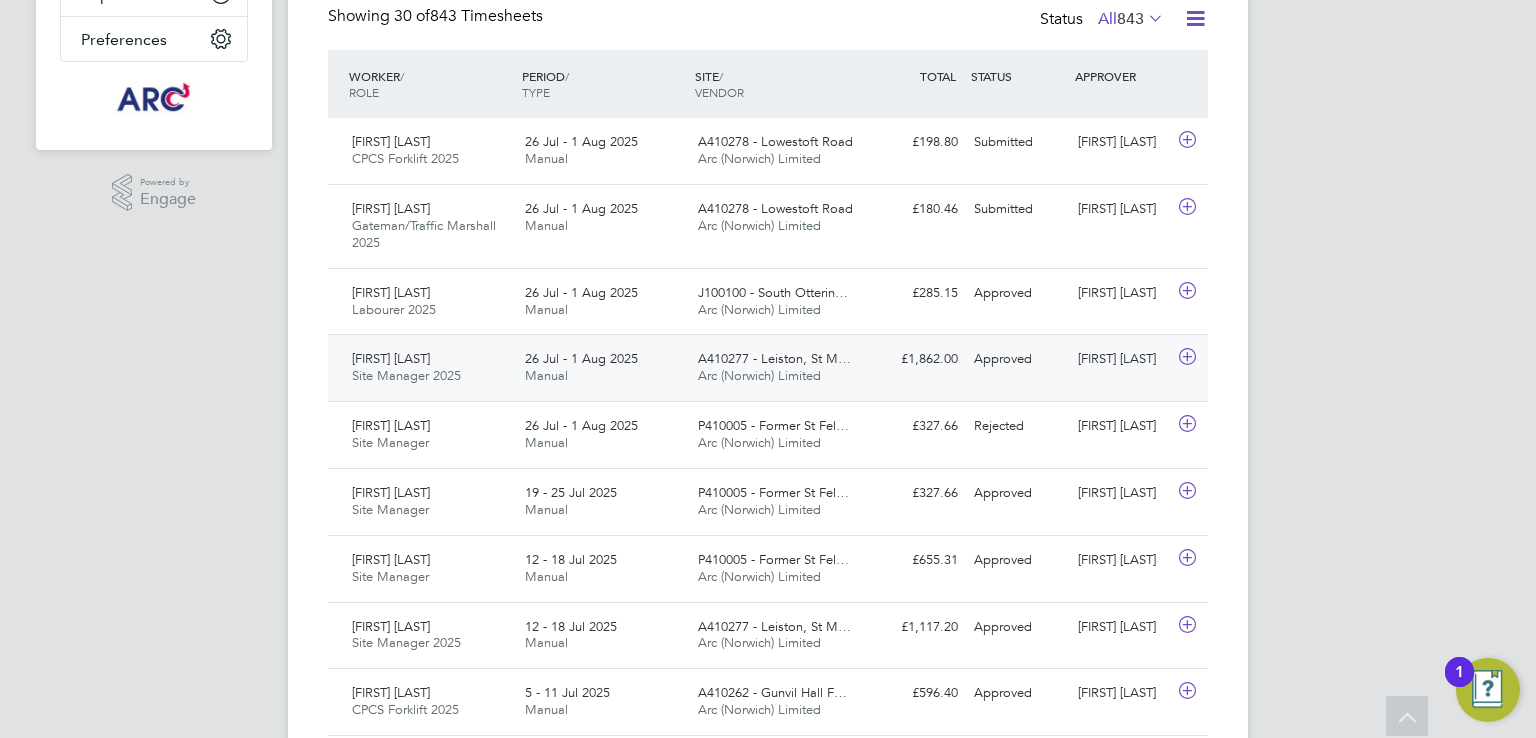 click on "A410277 - Leiston, St M…" 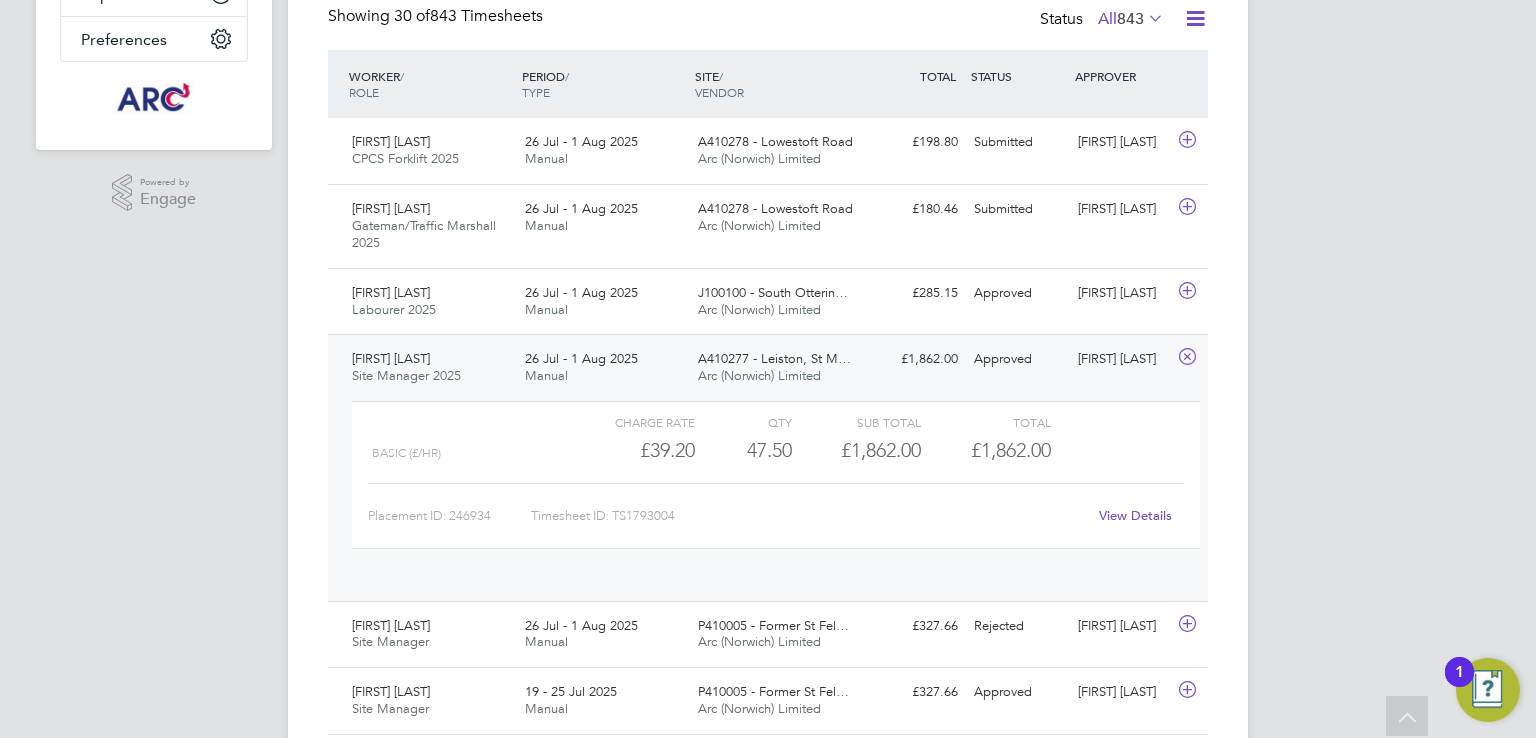 scroll, scrollTop: 9, scrollLeft: 9, axis: both 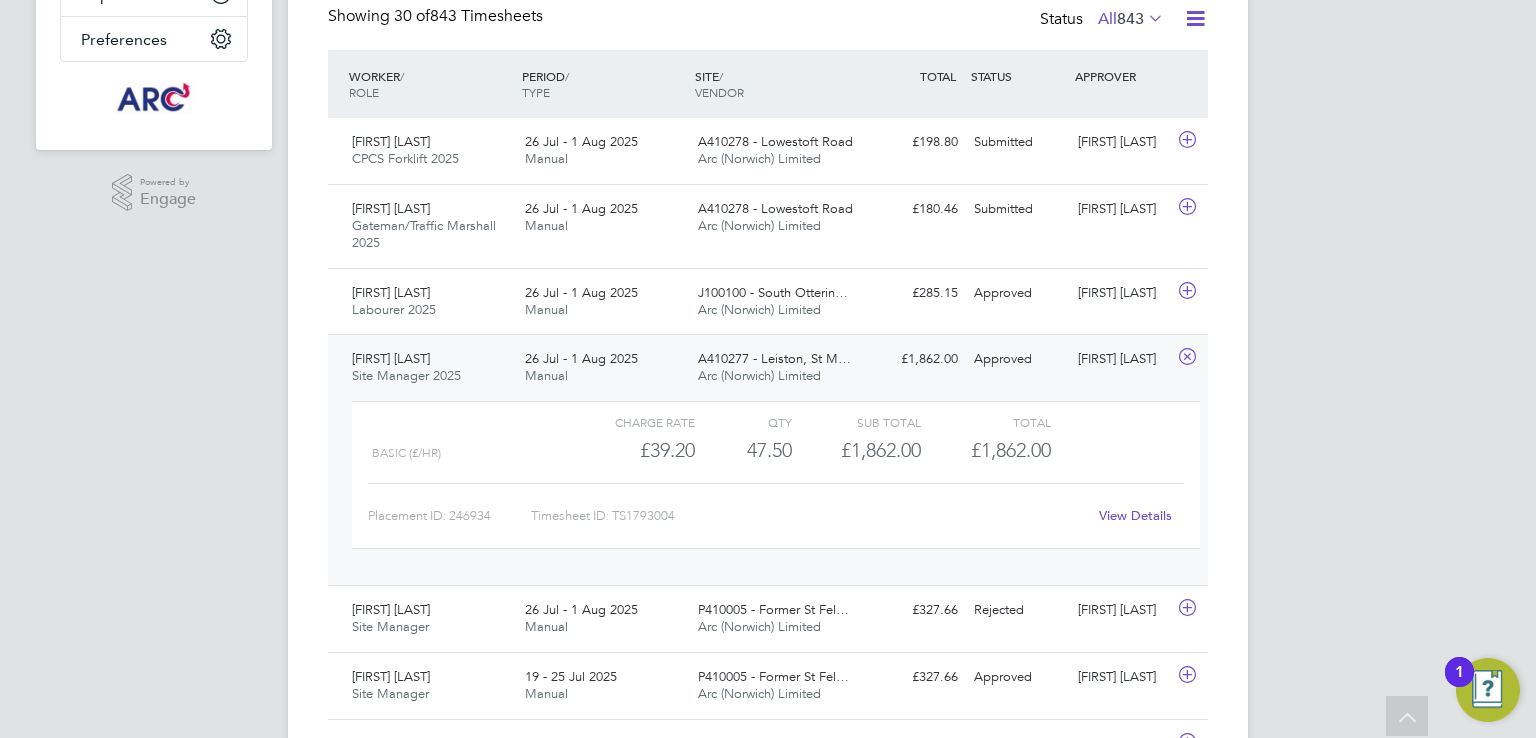 click on "View Details" 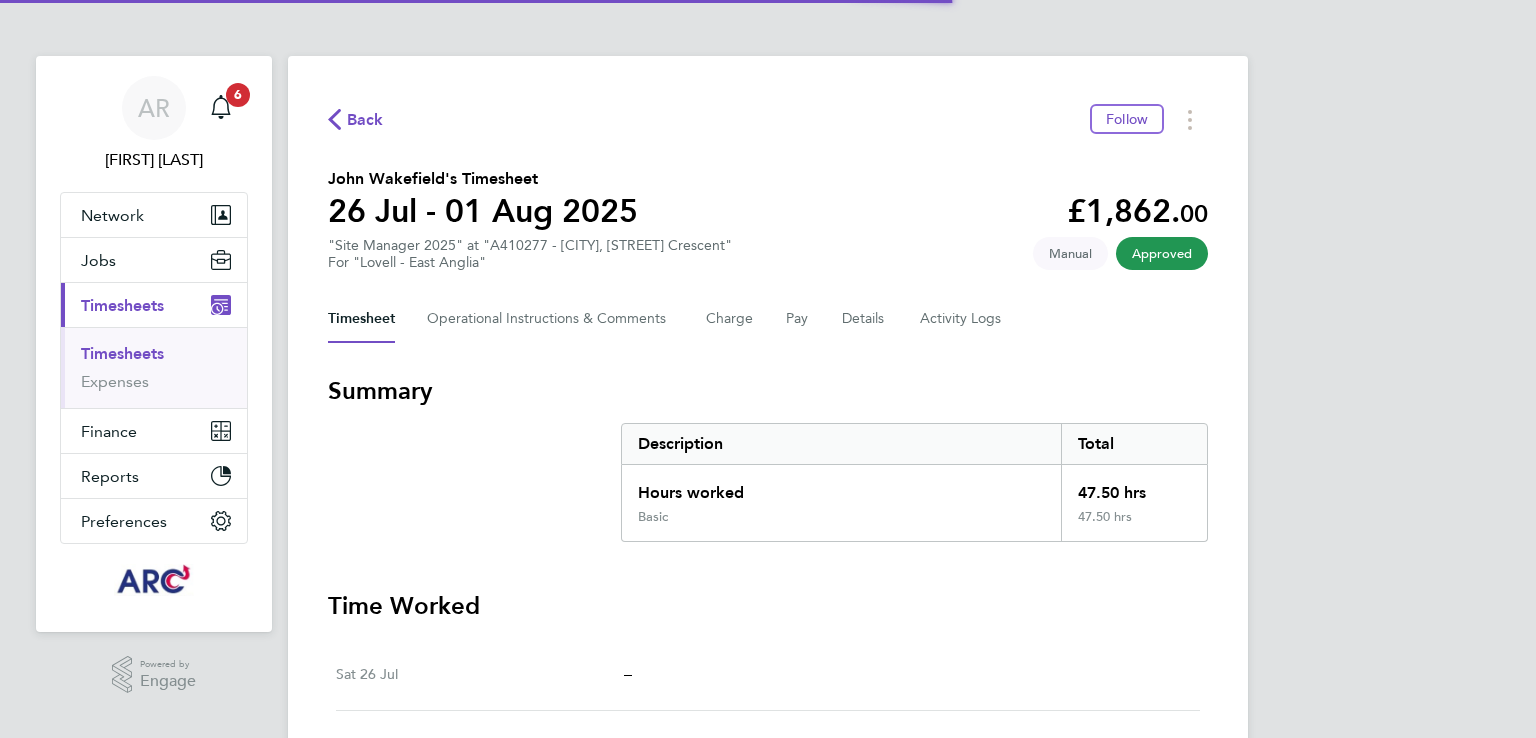scroll, scrollTop: 0, scrollLeft: 0, axis: both 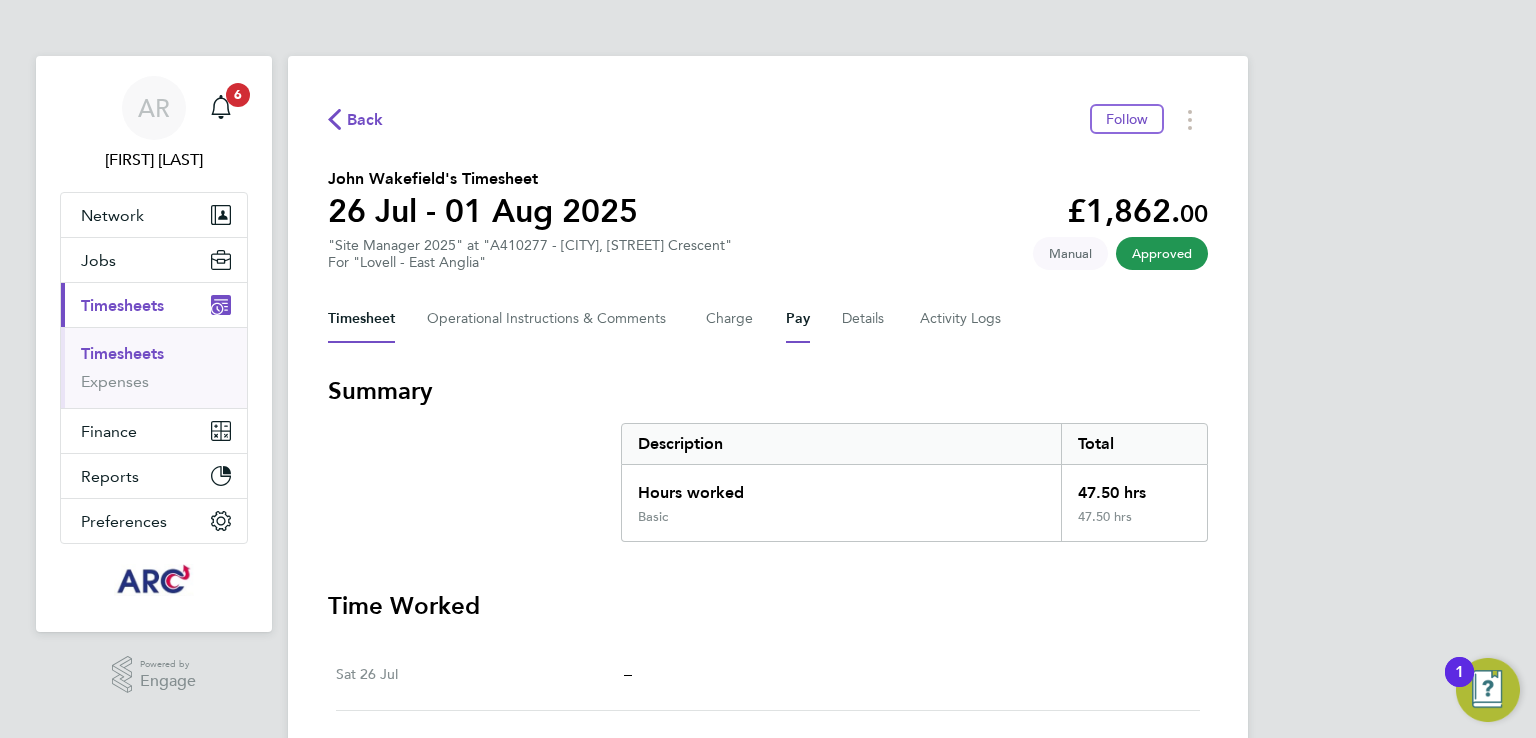 click on "Pay" at bounding box center [798, 319] 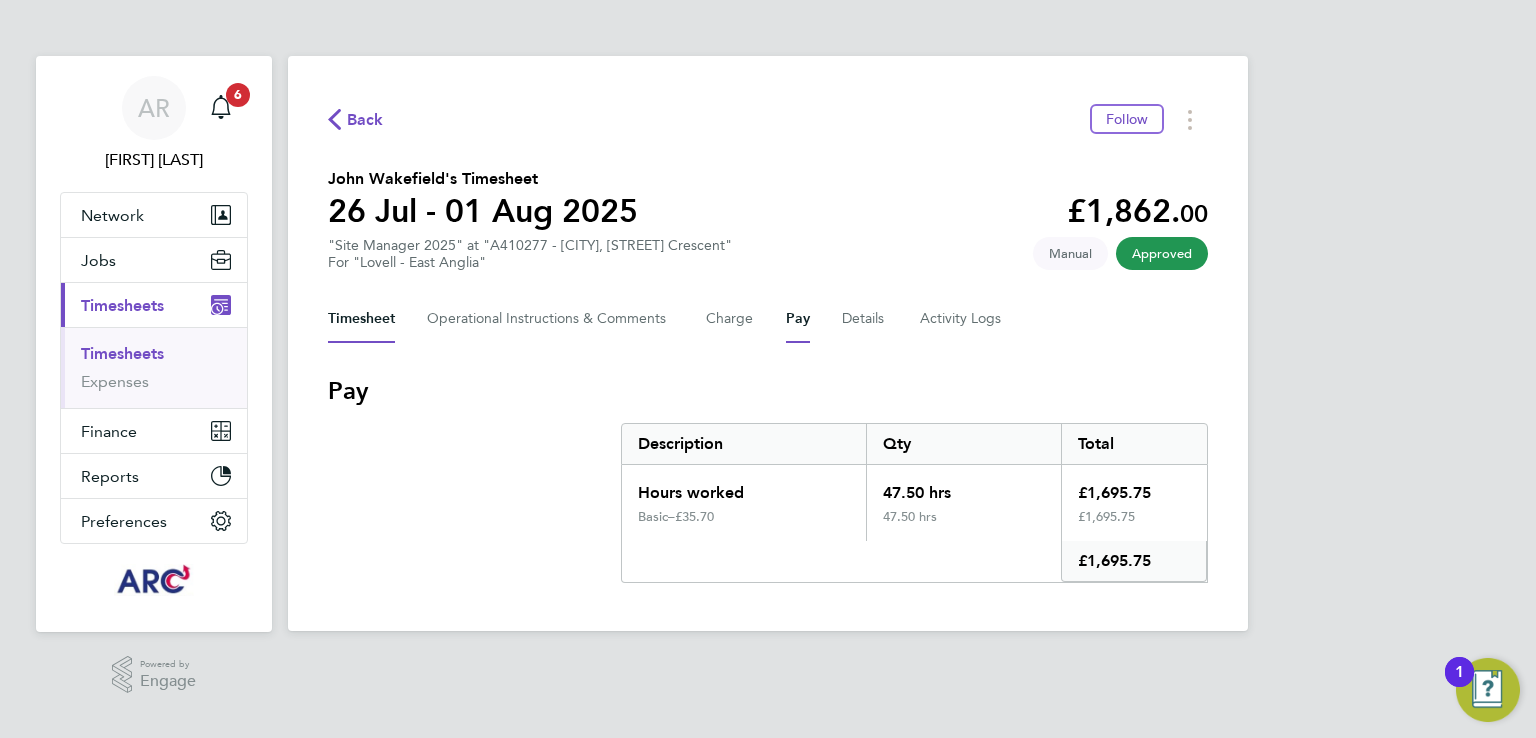 click on "Timesheet" at bounding box center (361, 319) 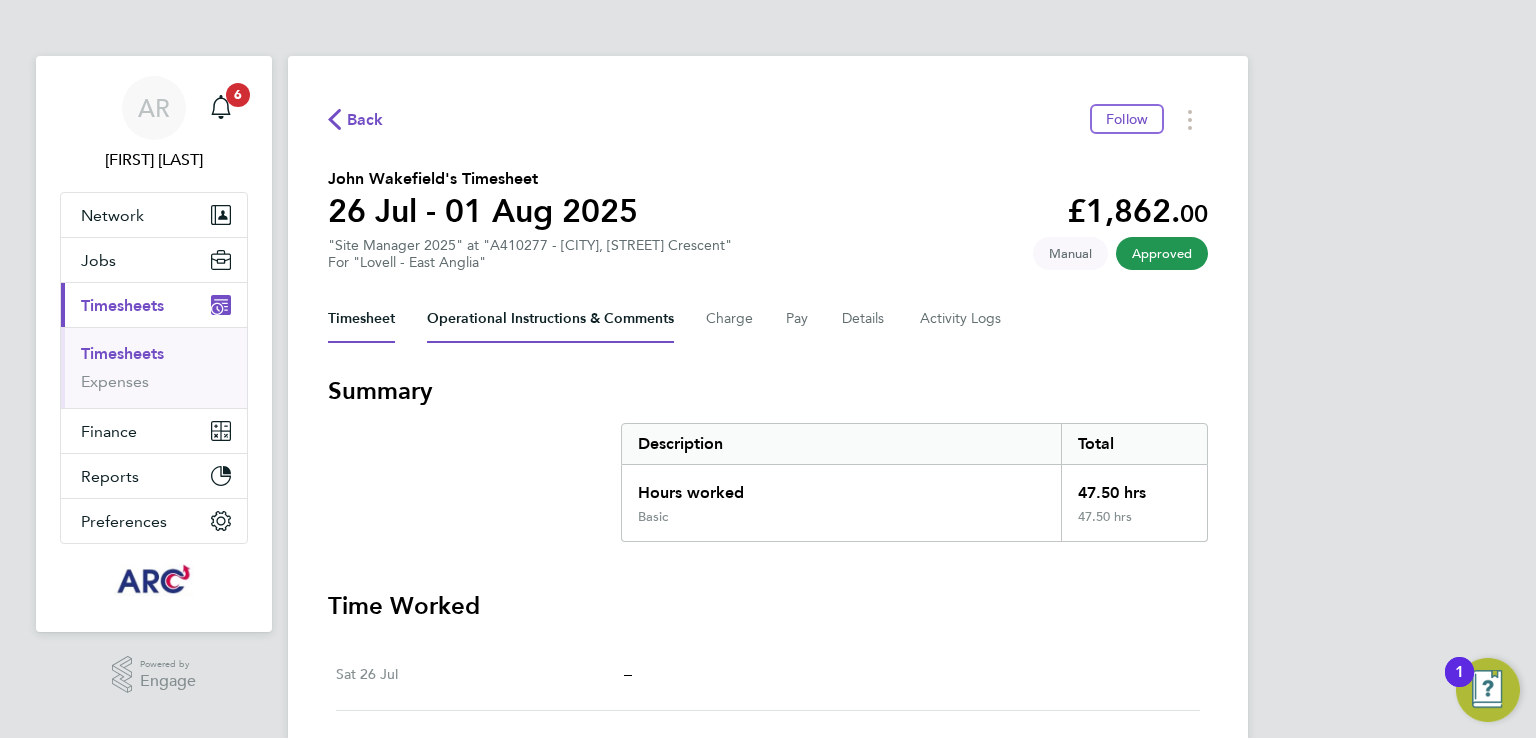 click on "Operational Instructions & Comments" at bounding box center (550, 319) 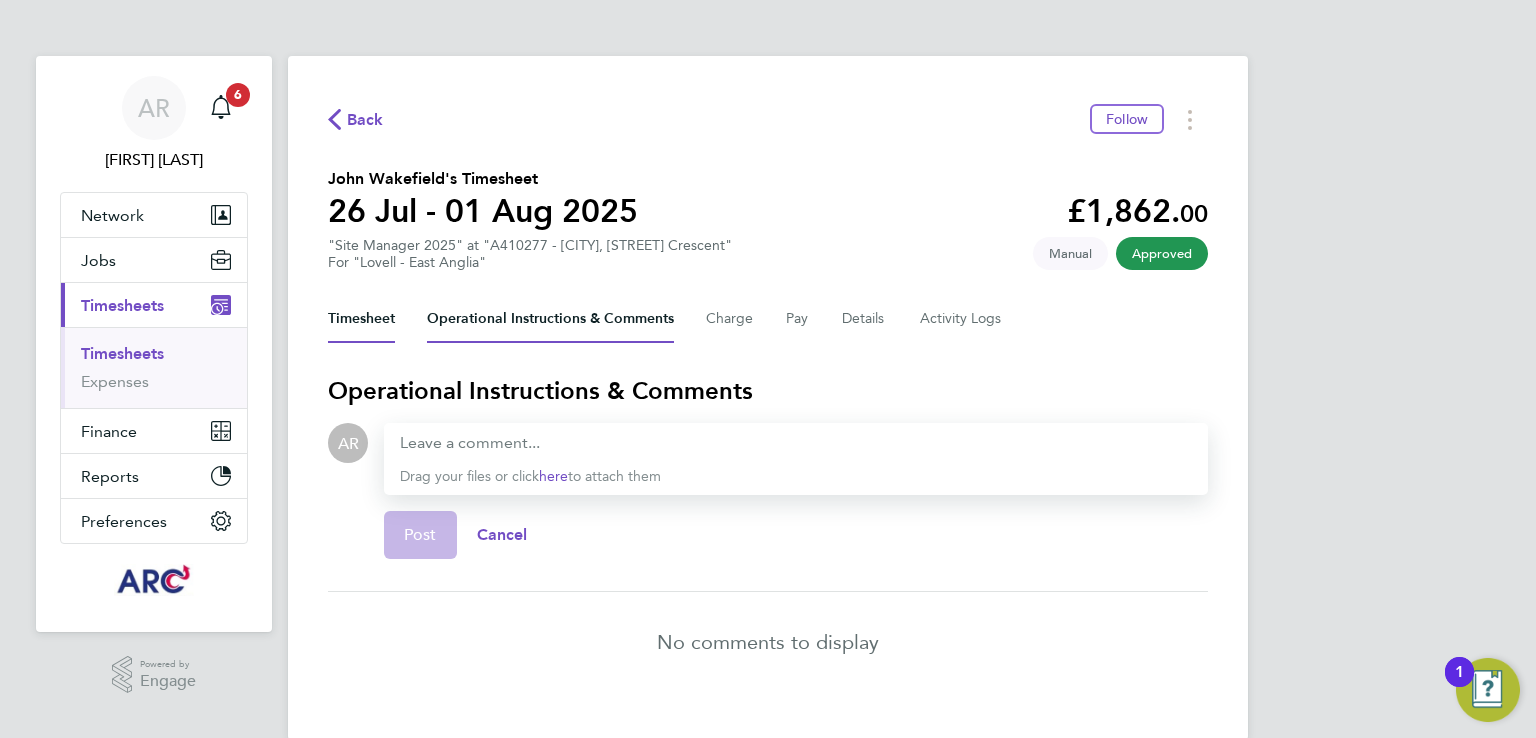 click on "Timesheet" at bounding box center (361, 319) 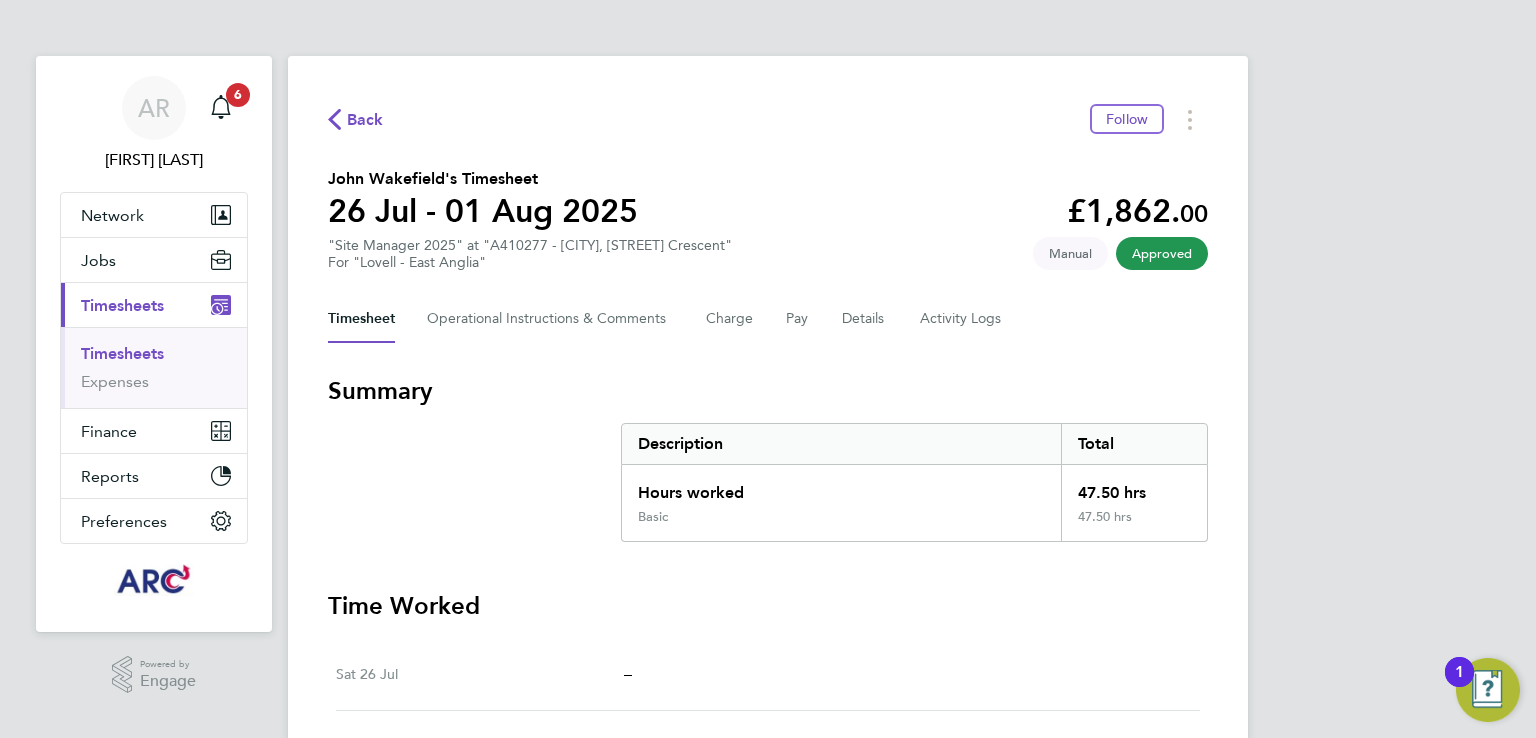 click 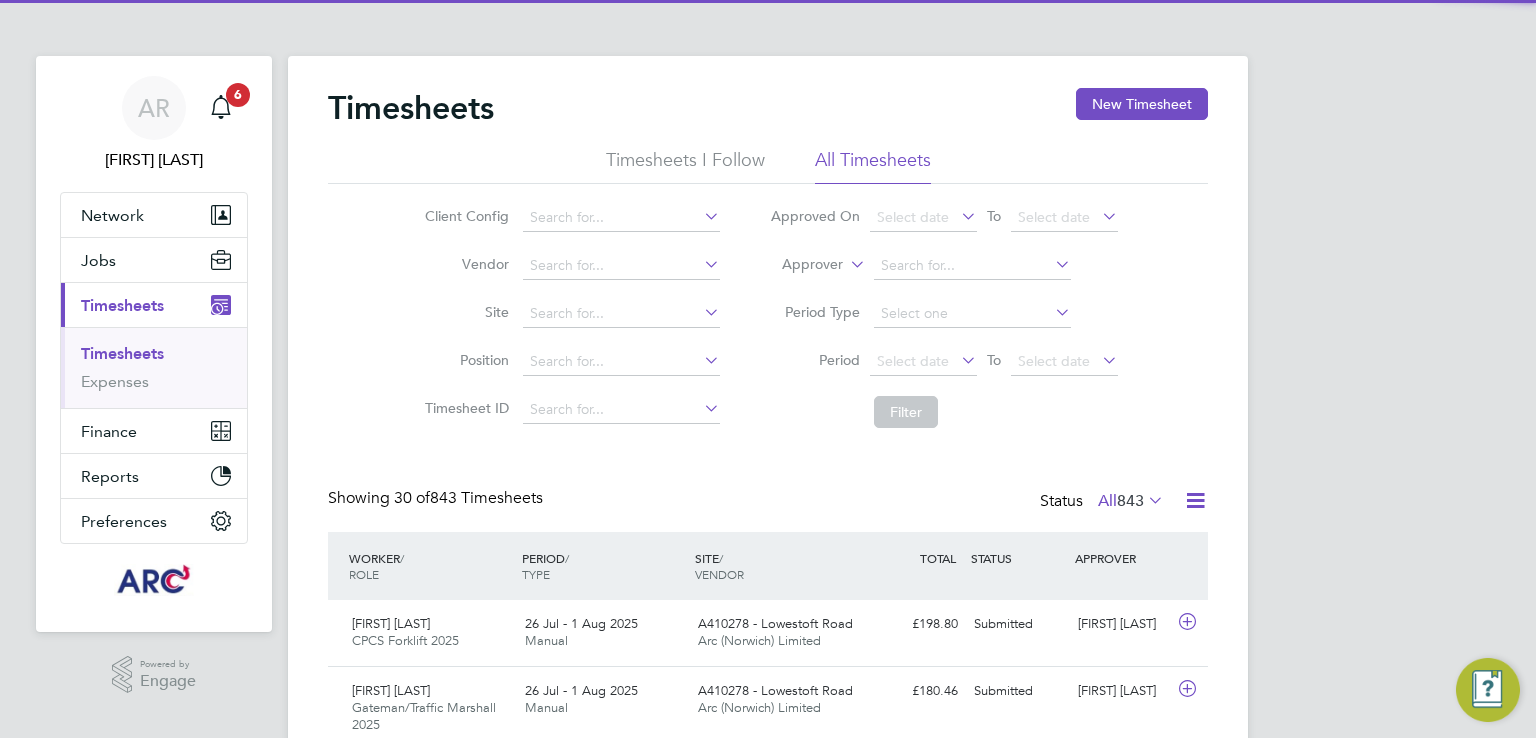 scroll, scrollTop: 300, scrollLeft: 0, axis: vertical 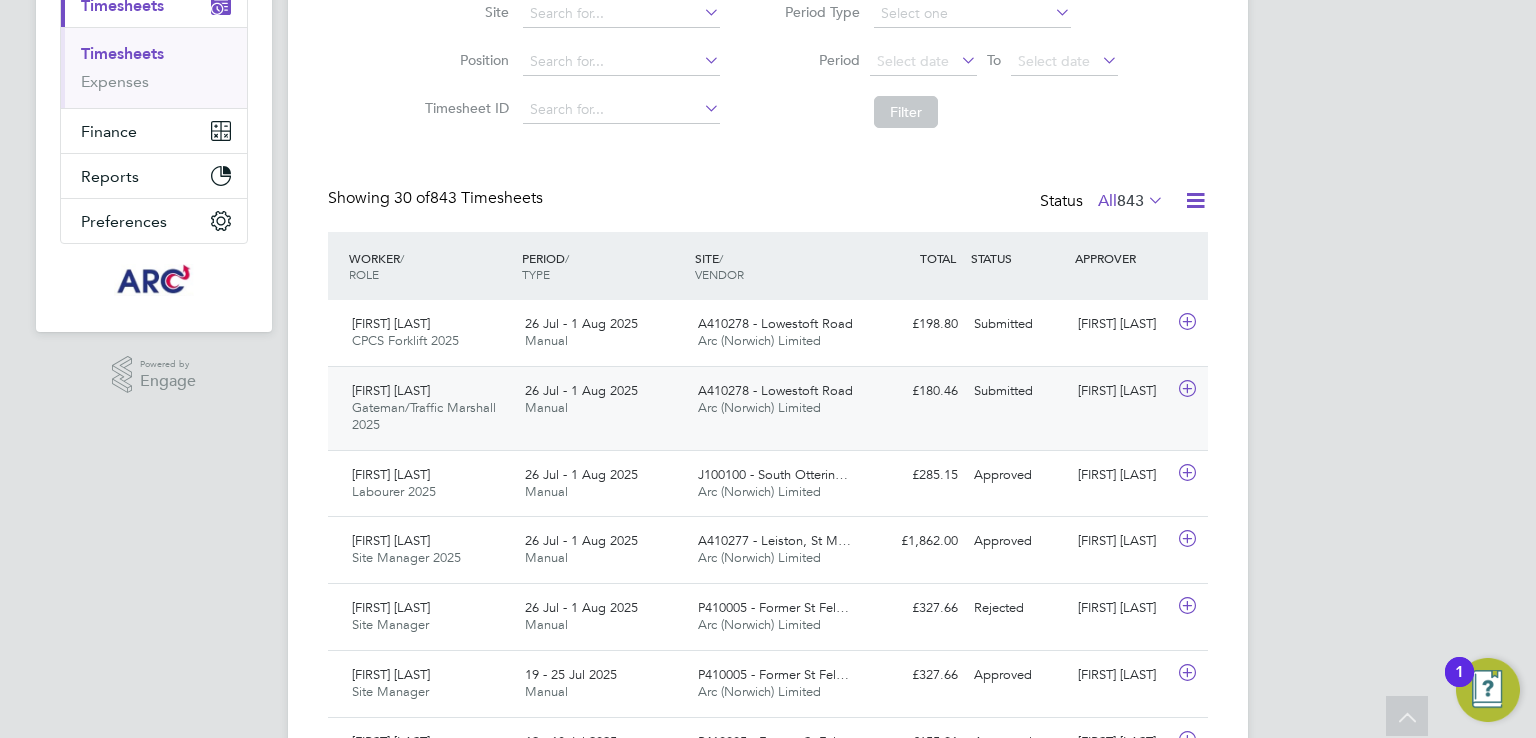 click on "A410278 - [CITY] Road Arc ([CITY]) Limited" 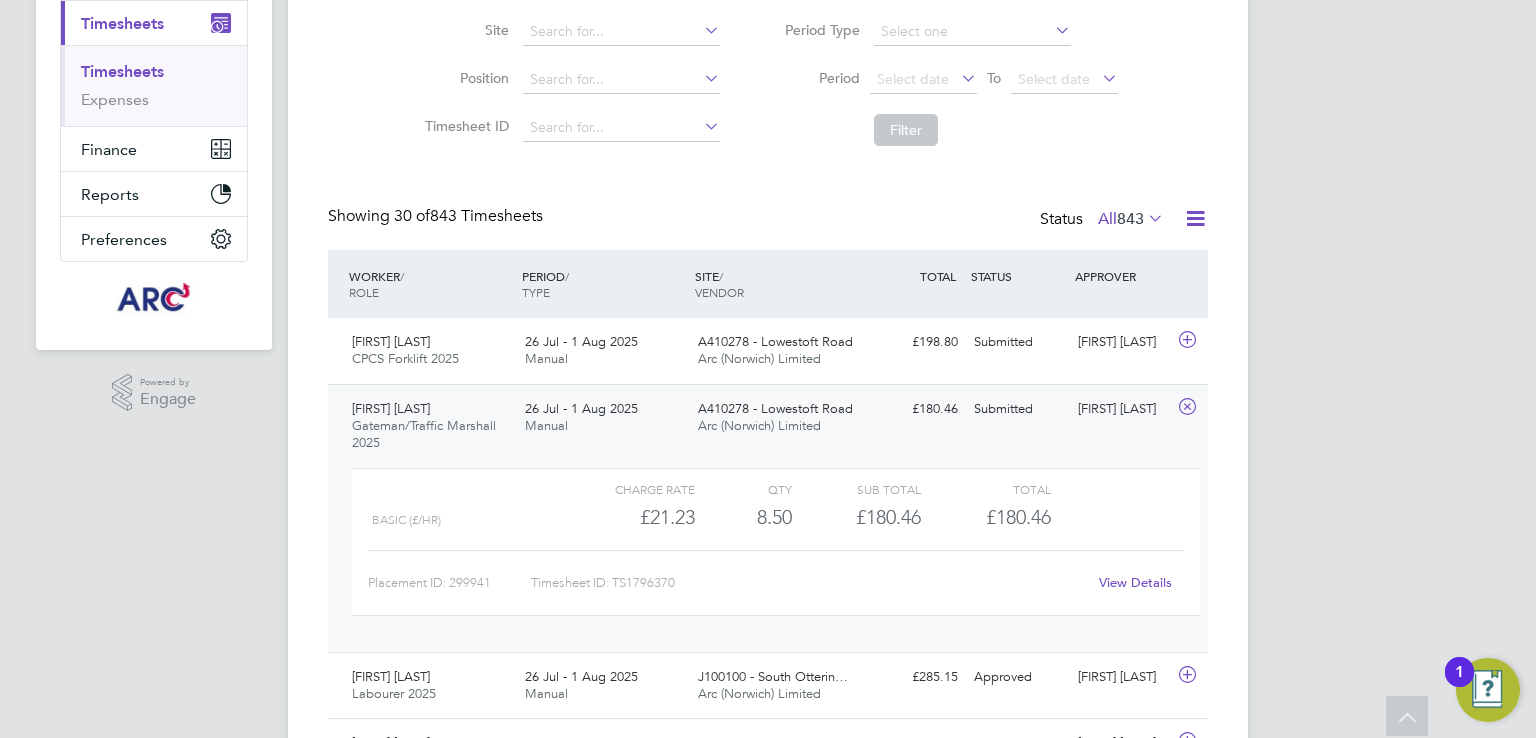 click on "View Details" 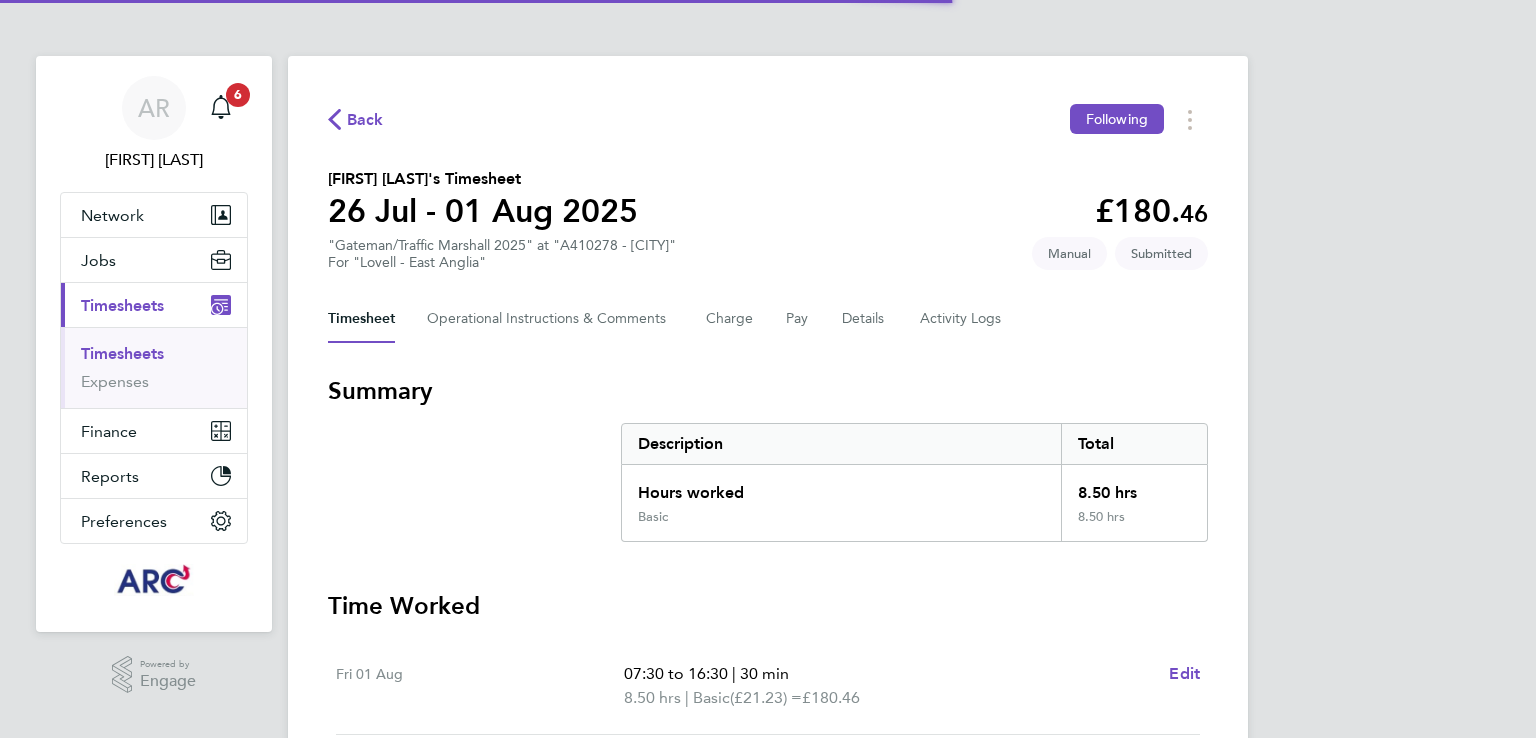scroll, scrollTop: 0, scrollLeft: 0, axis: both 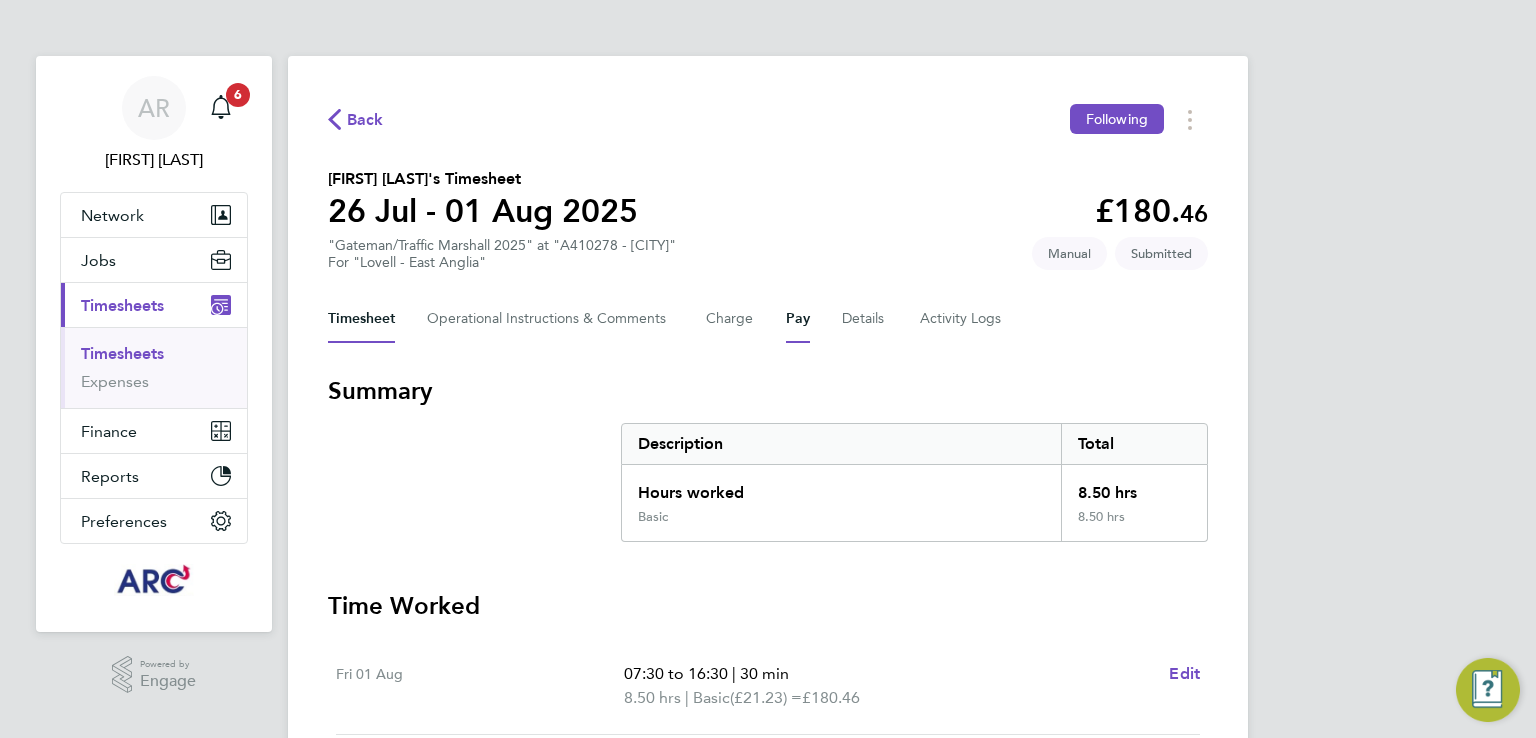click on "Pay" at bounding box center (798, 319) 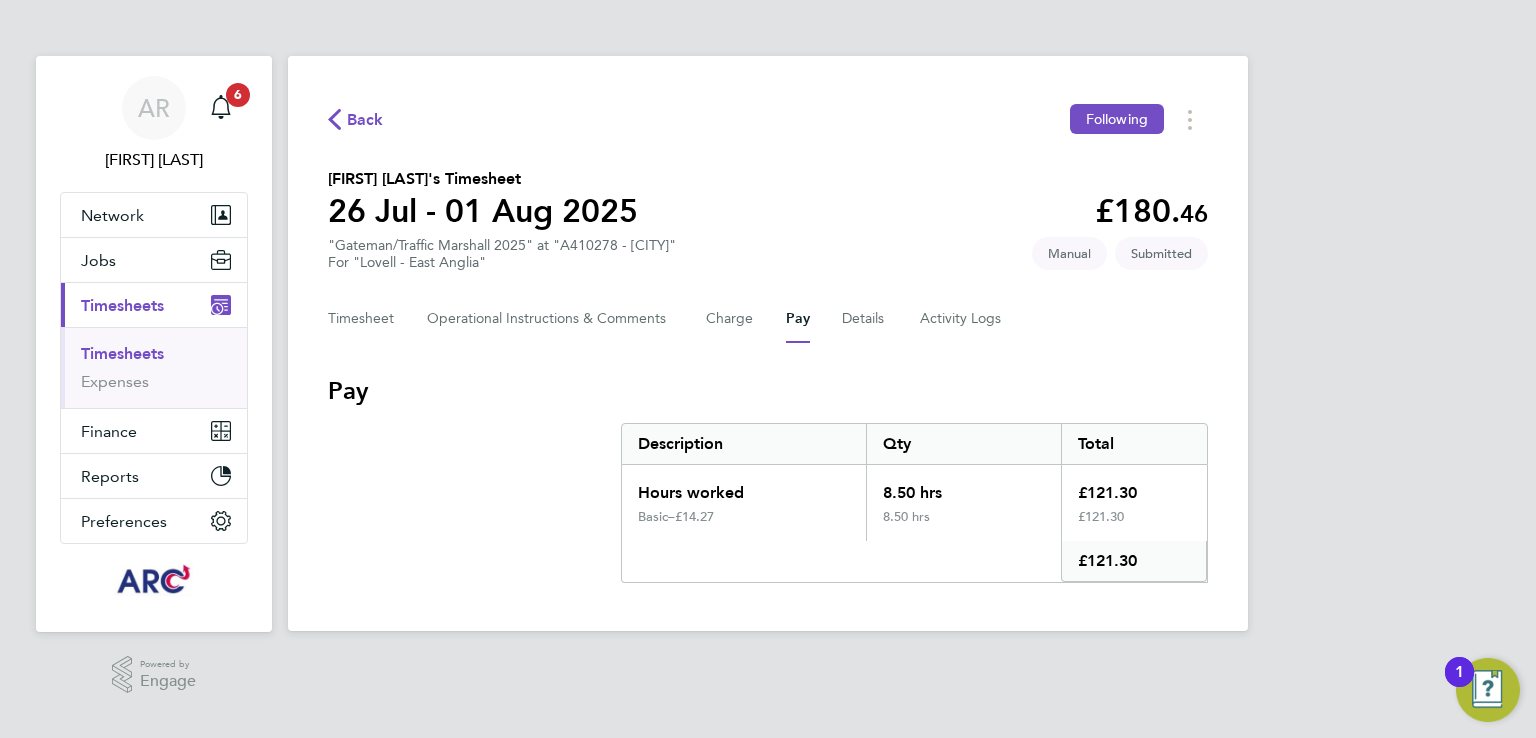 click on "Back" 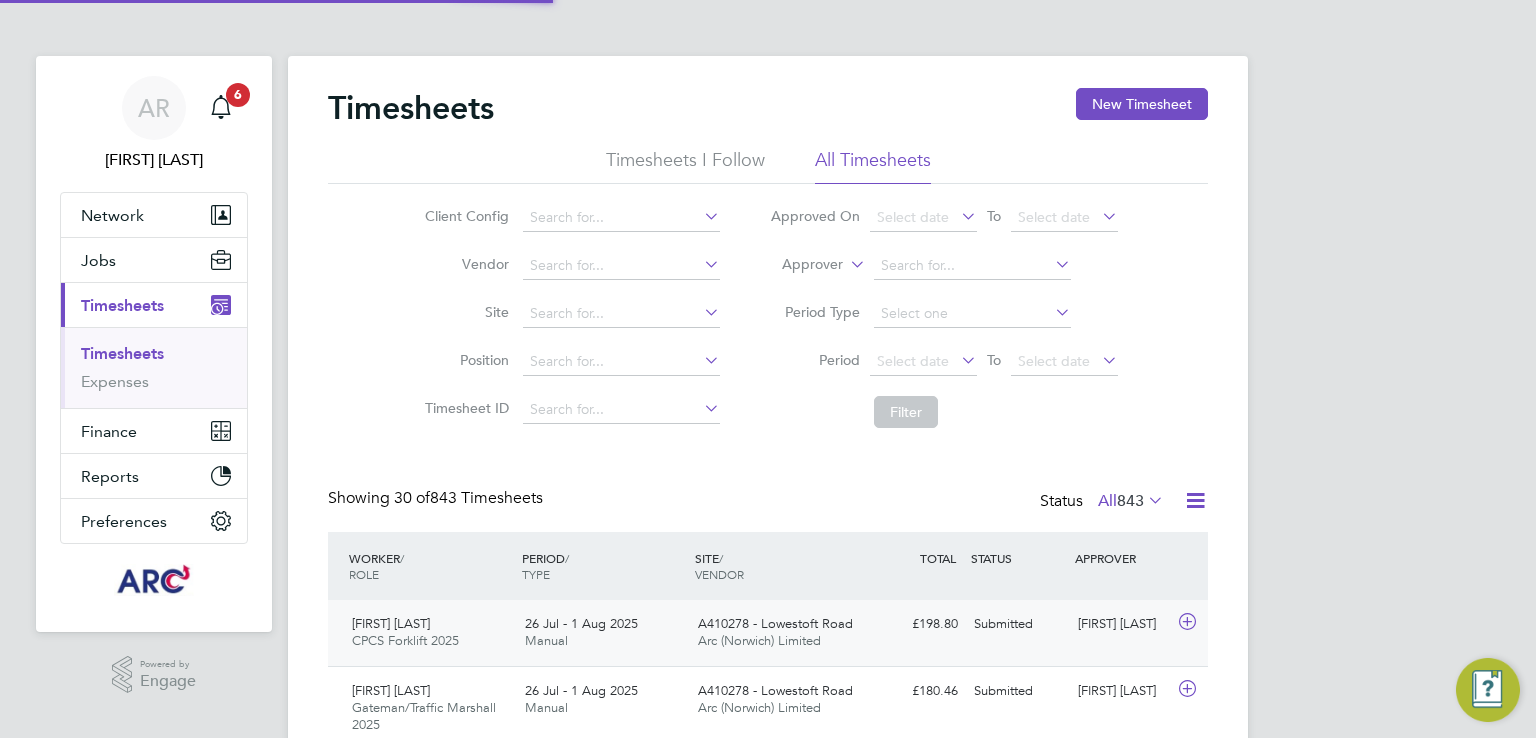 scroll, scrollTop: 128, scrollLeft: 0, axis: vertical 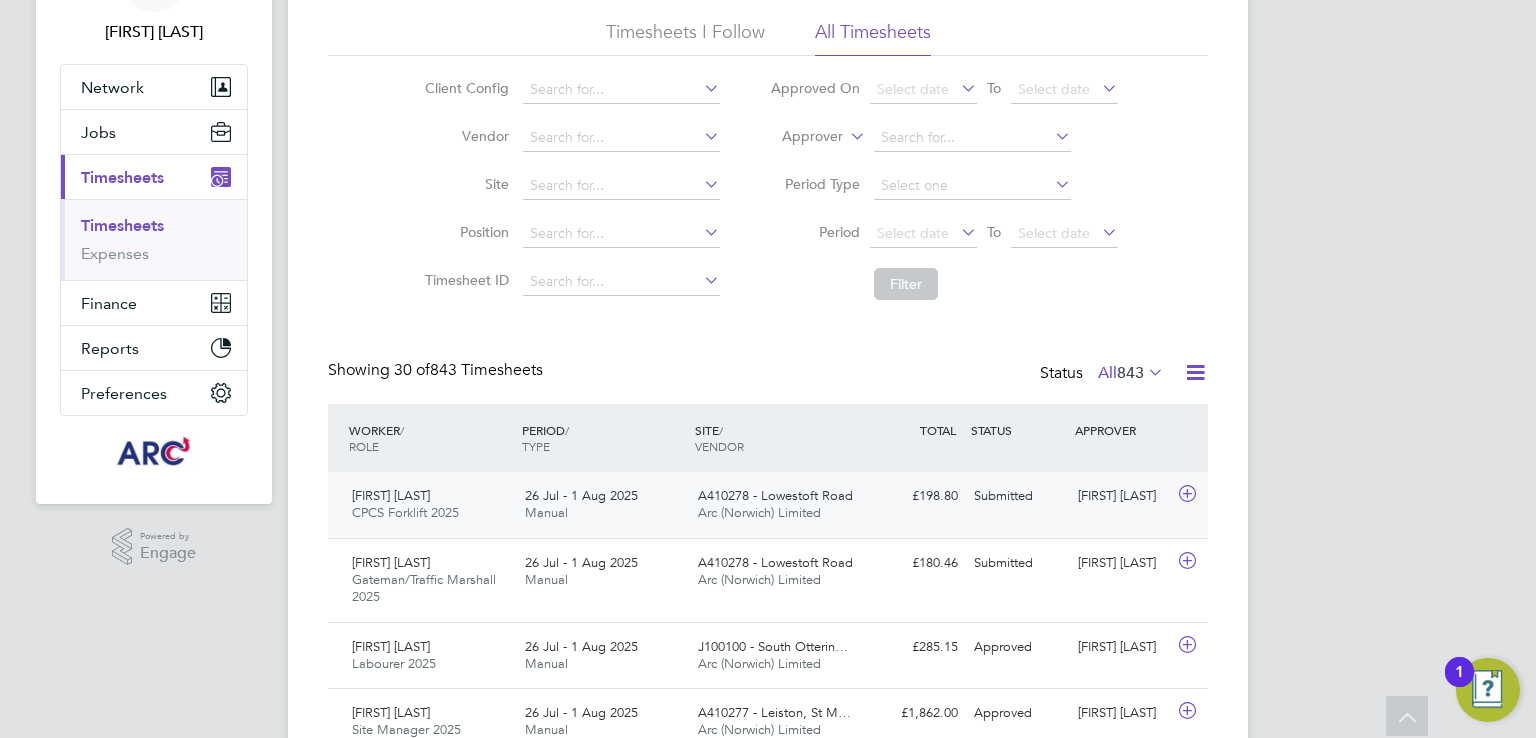 click on "Arc (Norwich) Limited" 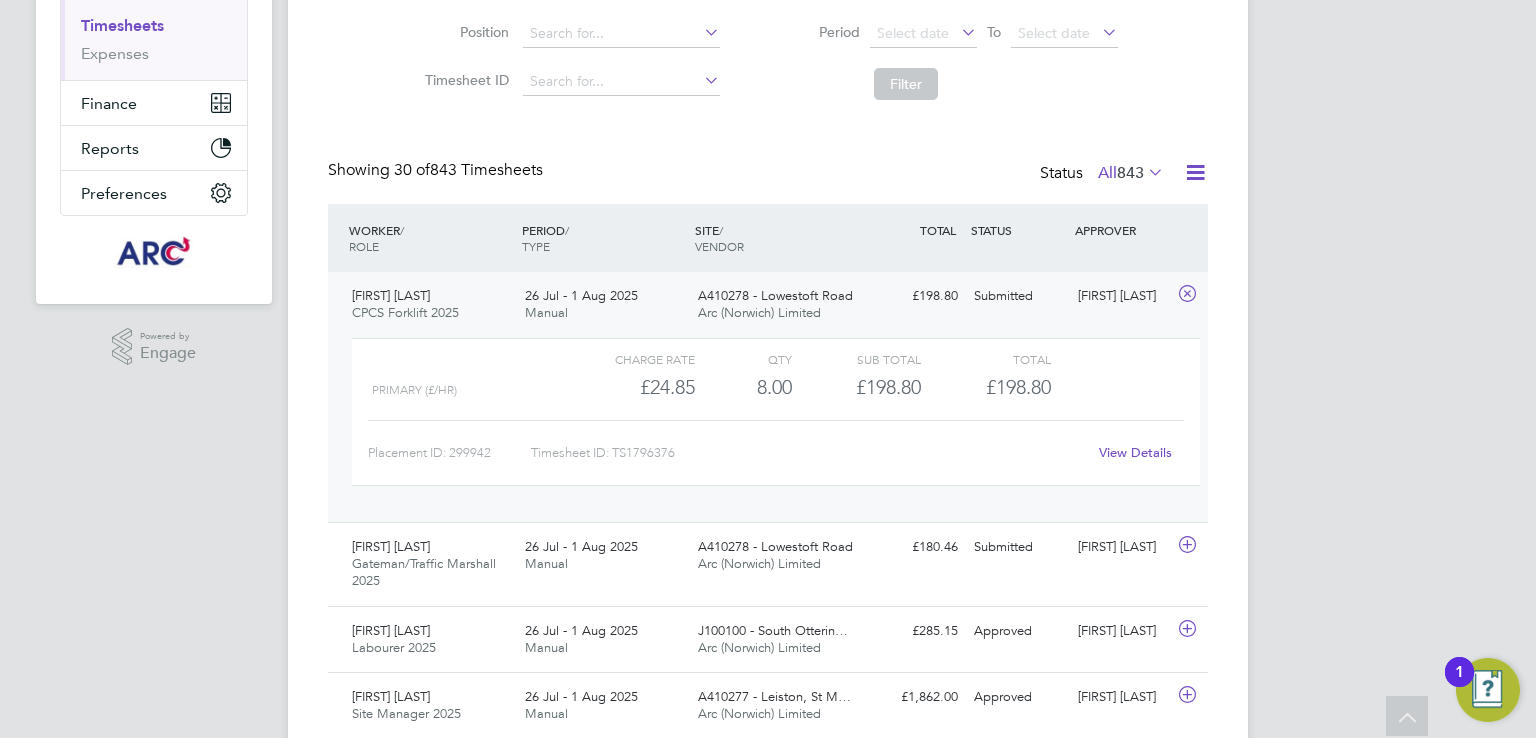 click on "View Details" 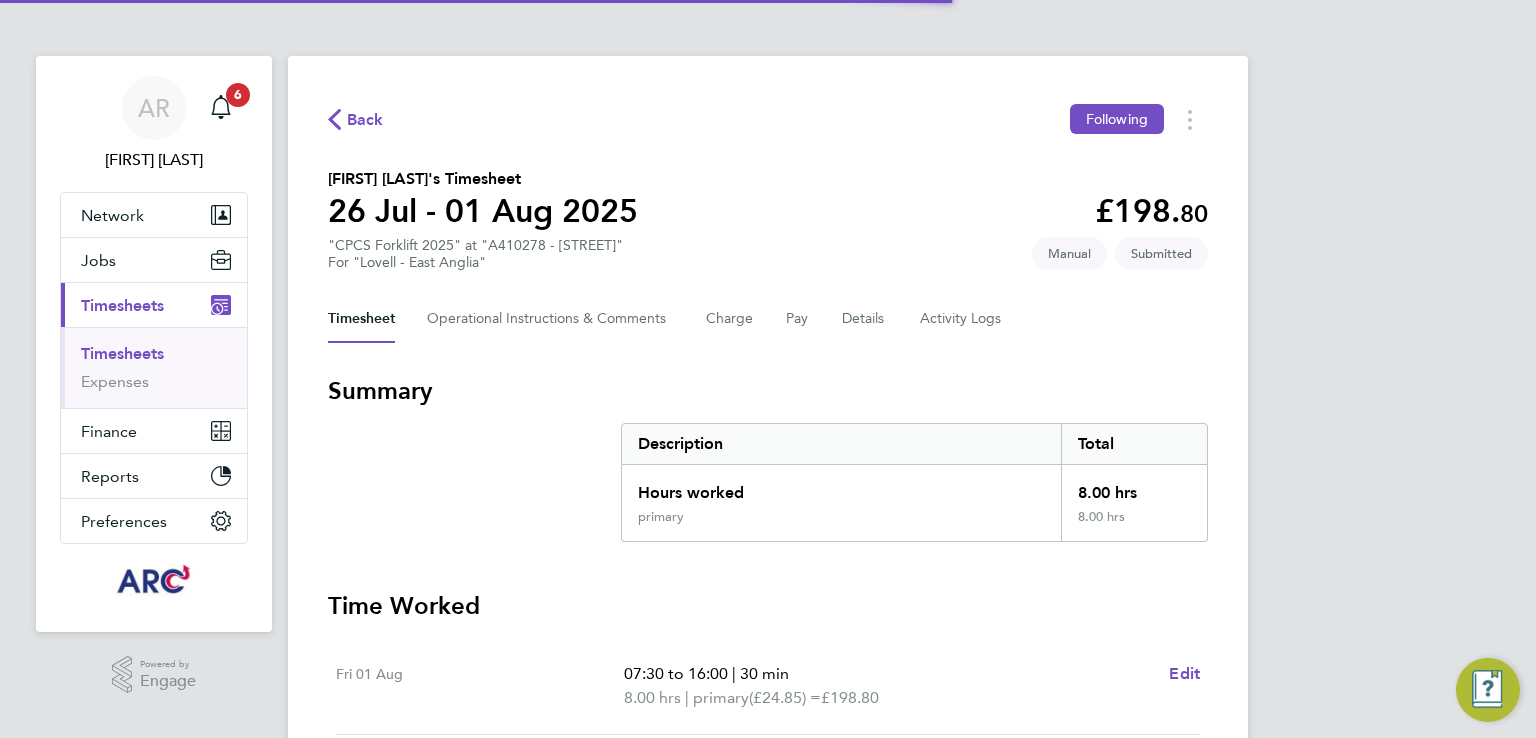 scroll, scrollTop: 0, scrollLeft: 0, axis: both 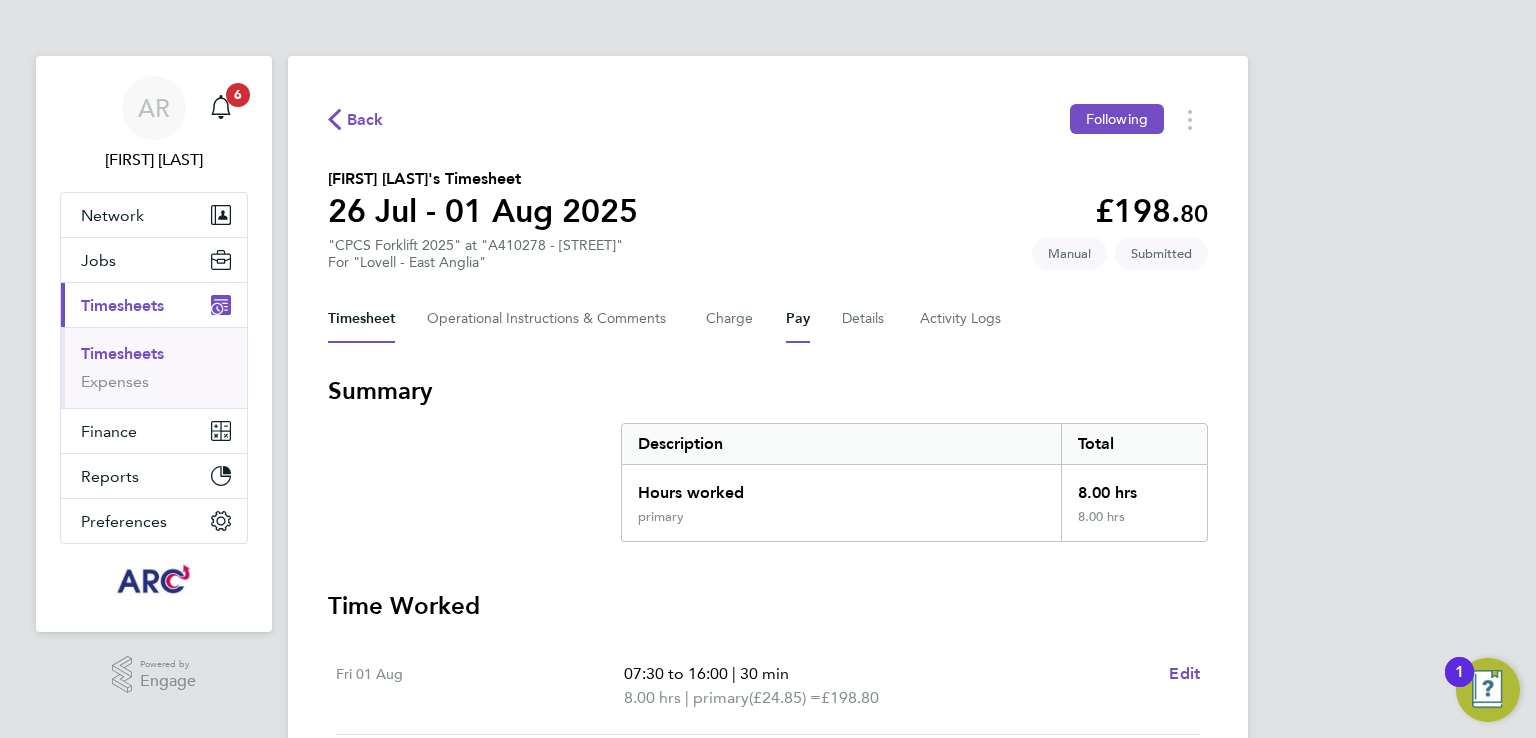 click on "Pay" at bounding box center [798, 319] 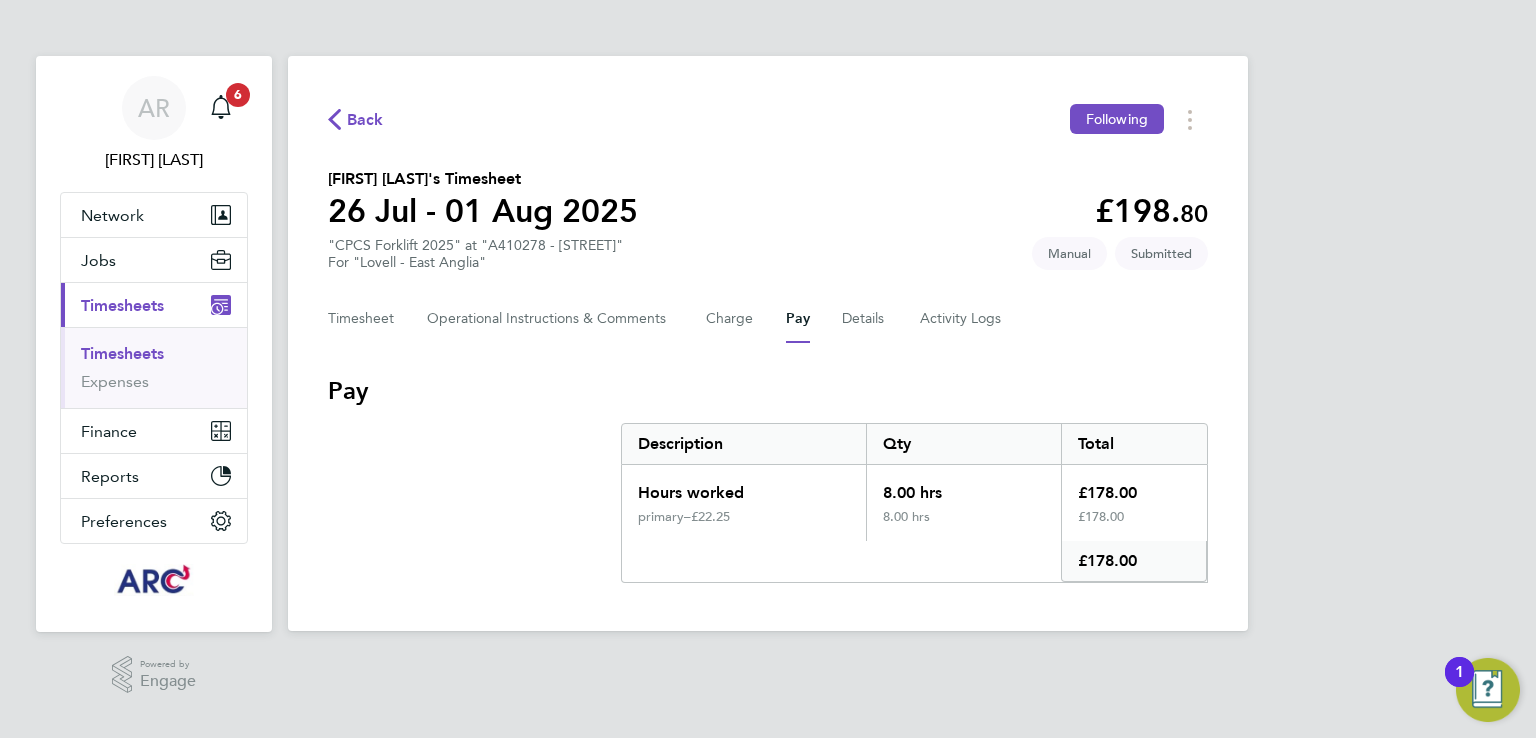 click on "Back" 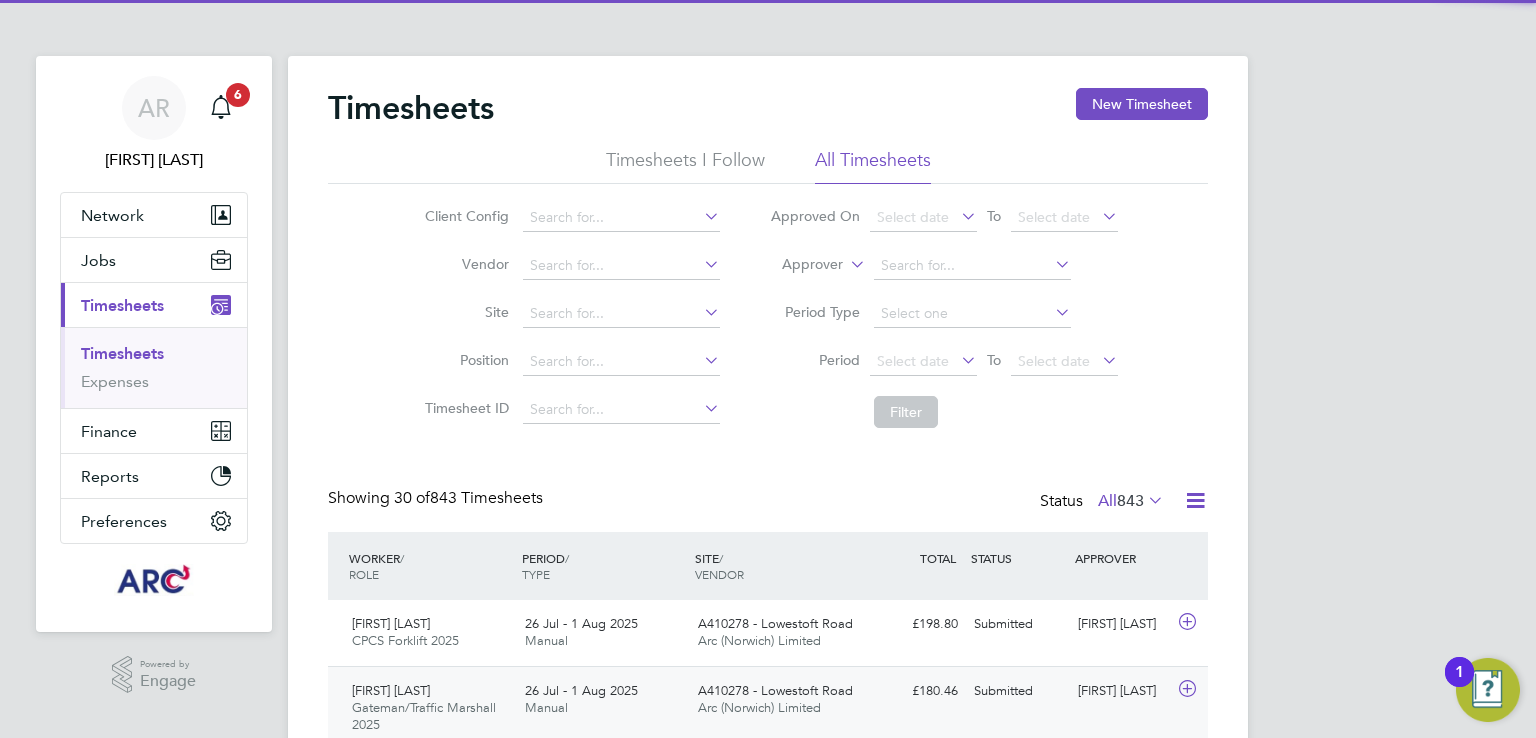 scroll, scrollTop: 400, scrollLeft: 0, axis: vertical 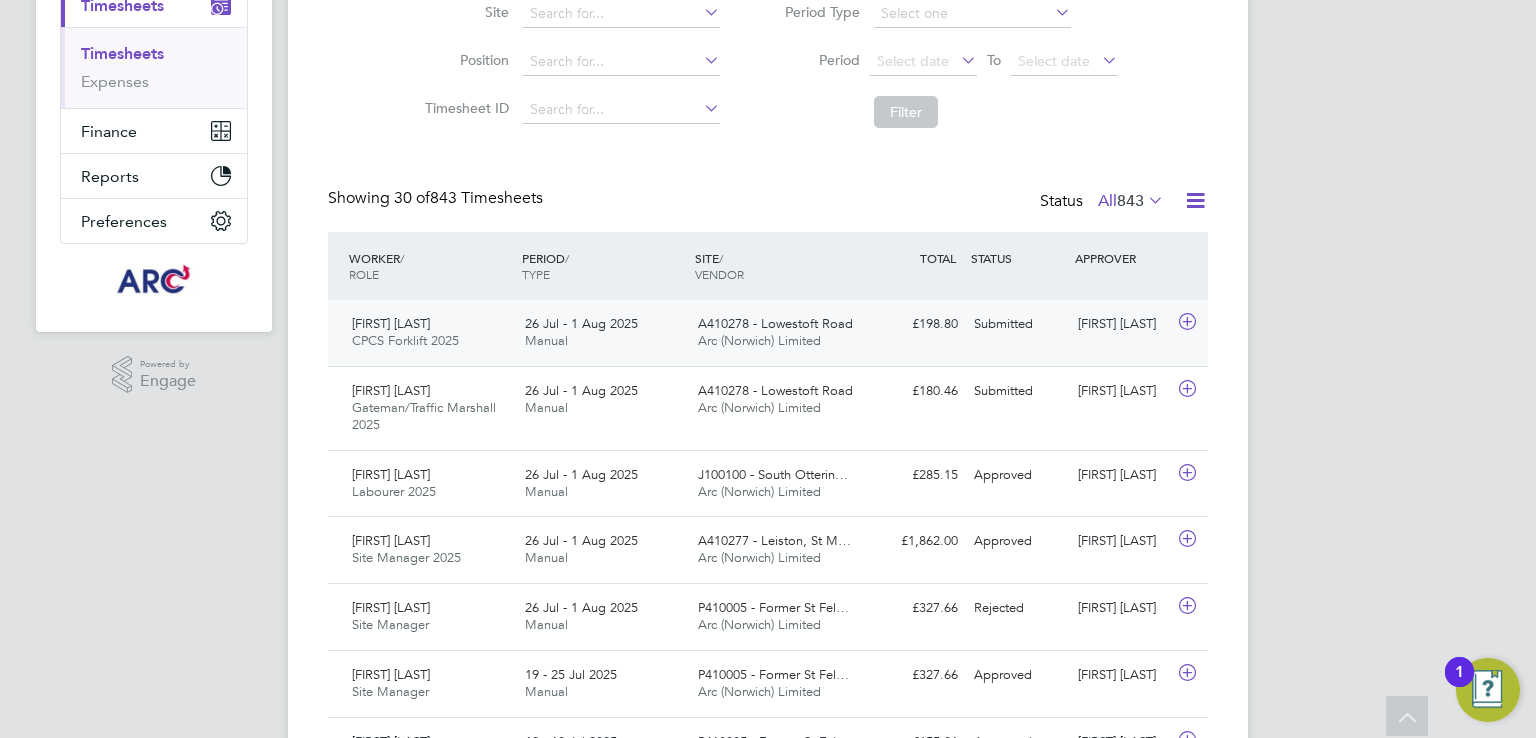 click on "Arc (Norwich) Limited" 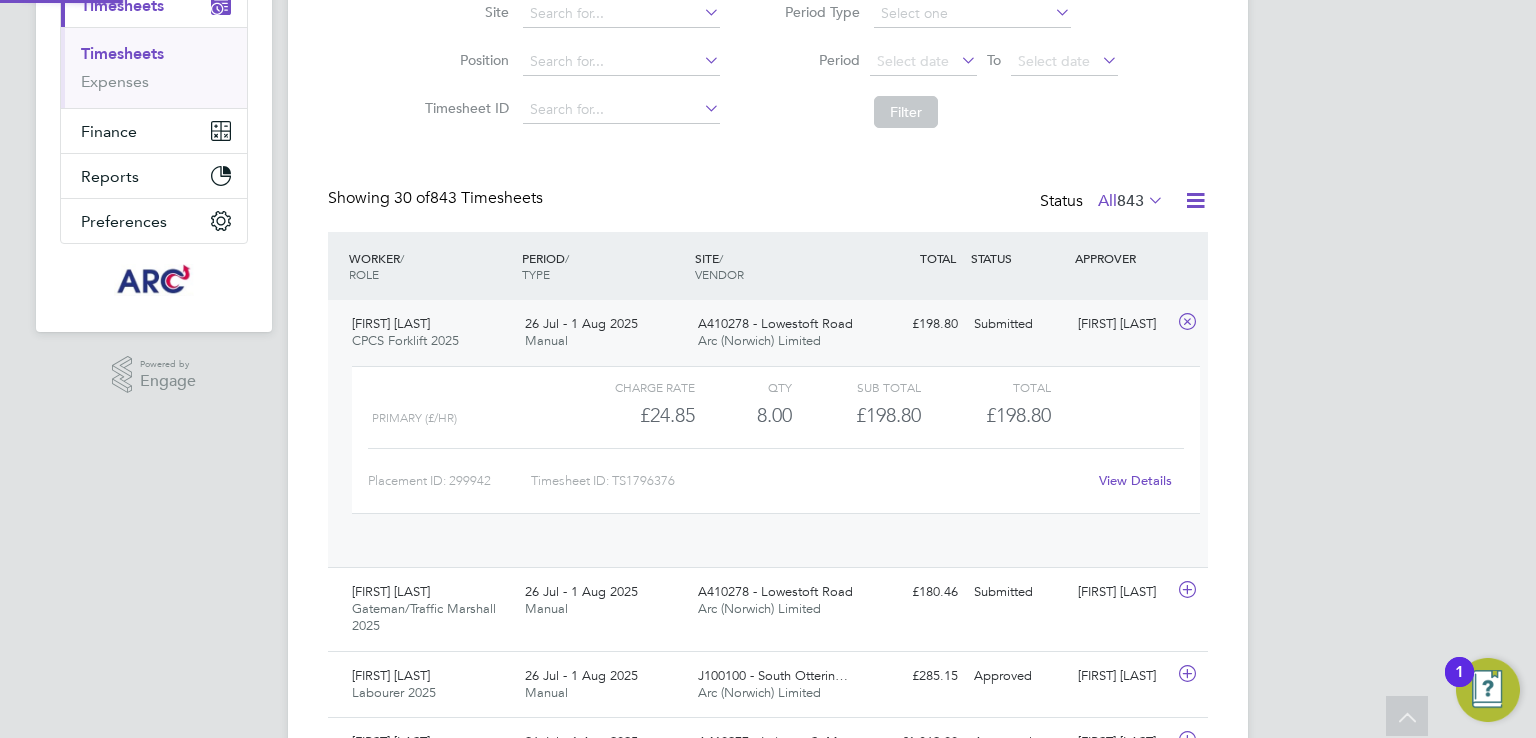 scroll, scrollTop: 9, scrollLeft: 9, axis: both 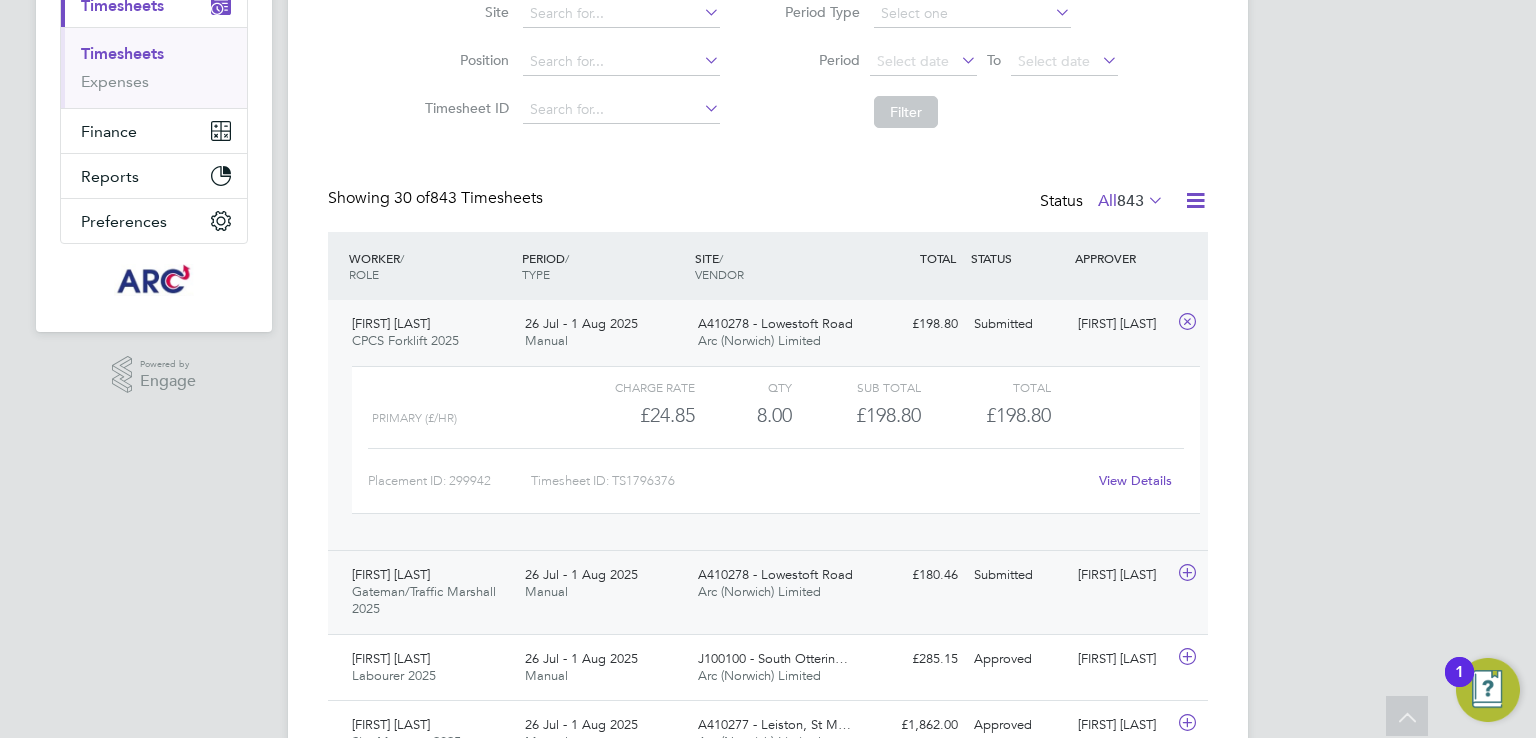click on "Arc (Norwich) Limited" 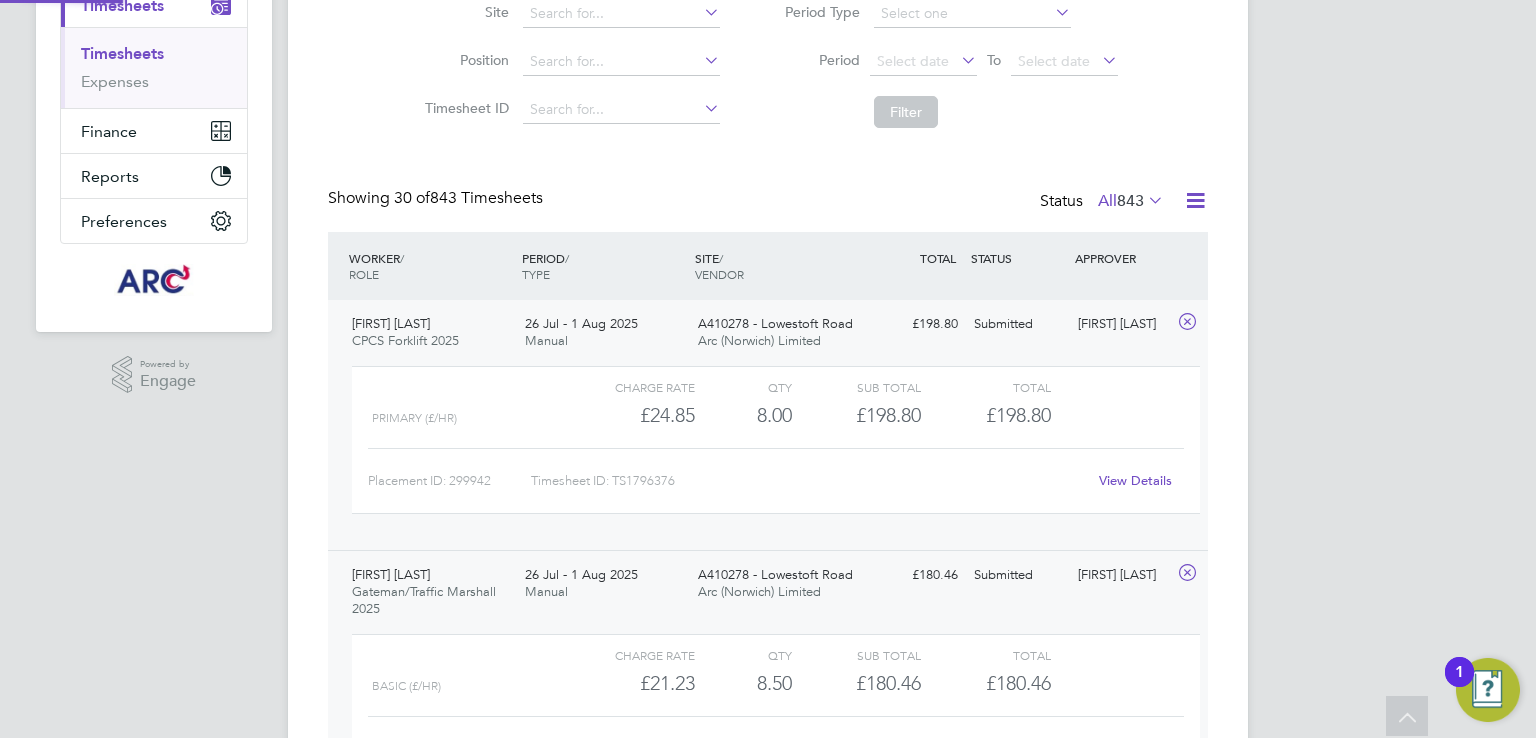 scroll, scrollTop: 9, scrollLeft: 9, axis: both 